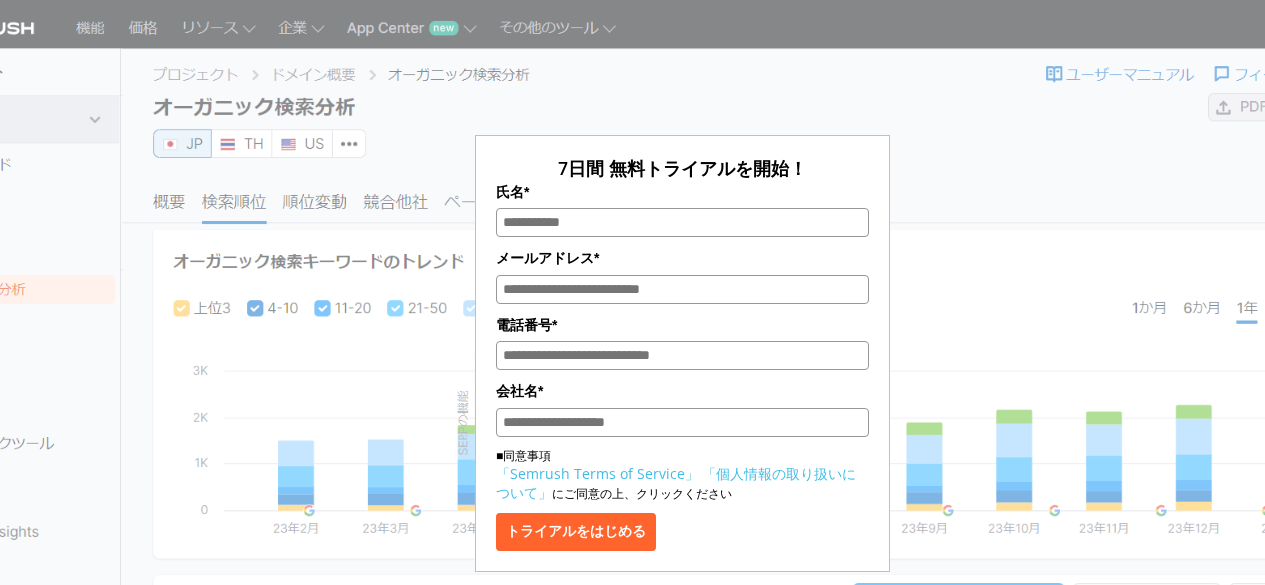 scroll, scrollTop: 300, scrollLeft: 0, axis: vertical 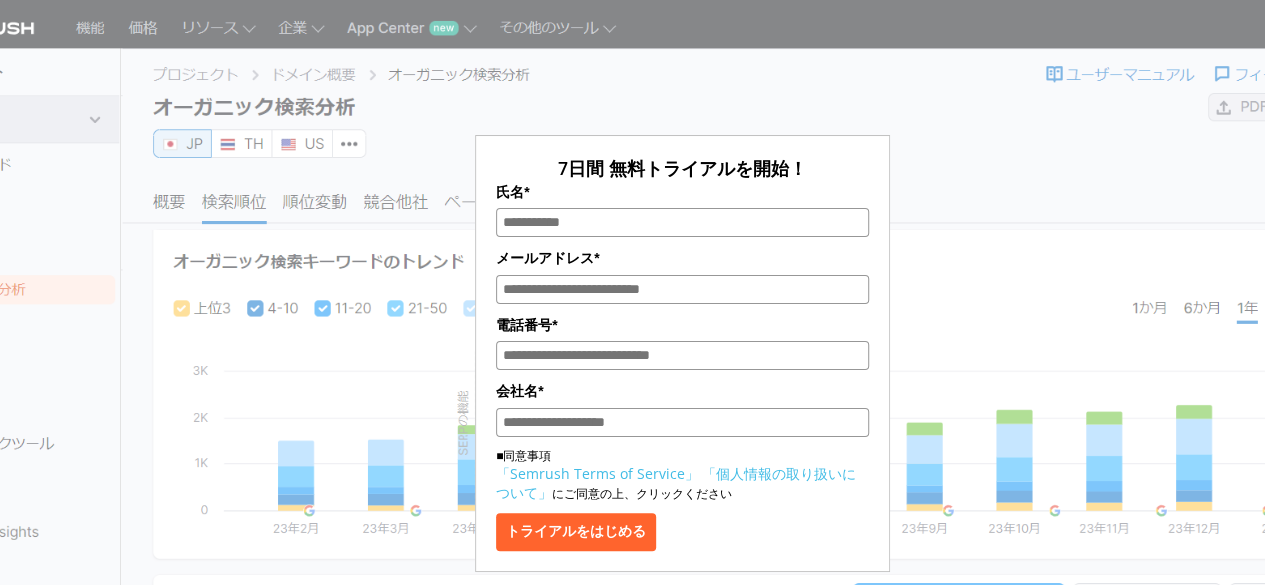 click on "氏名*" at bounding box center (682, 222) 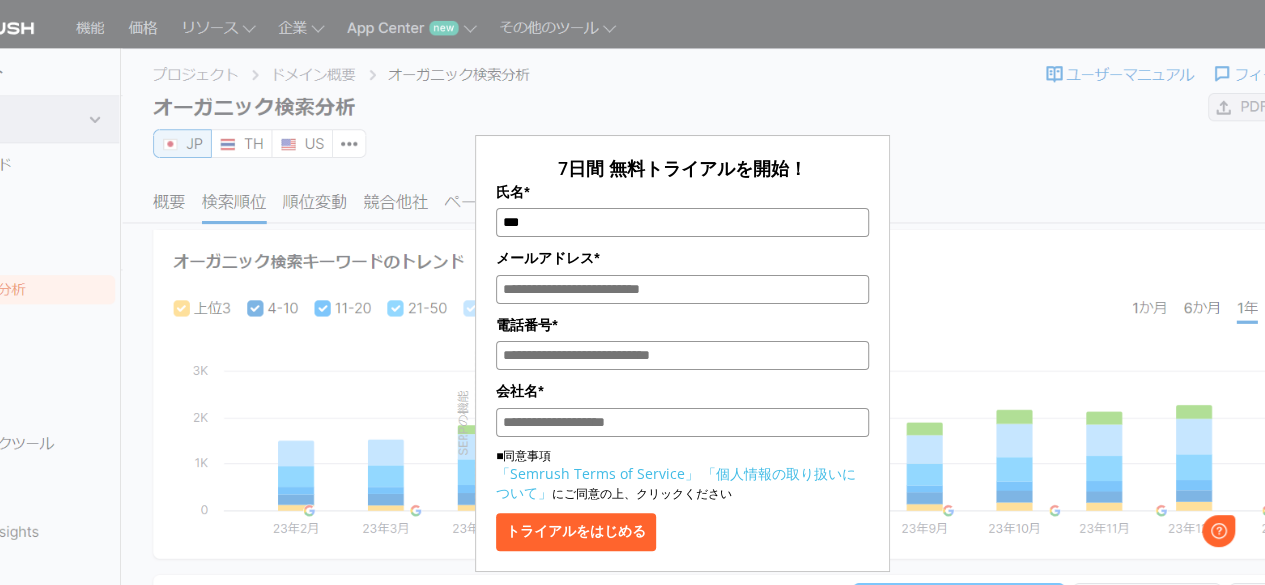 scroll, scrollTop: 0, scrollLeft: 0, axis: both 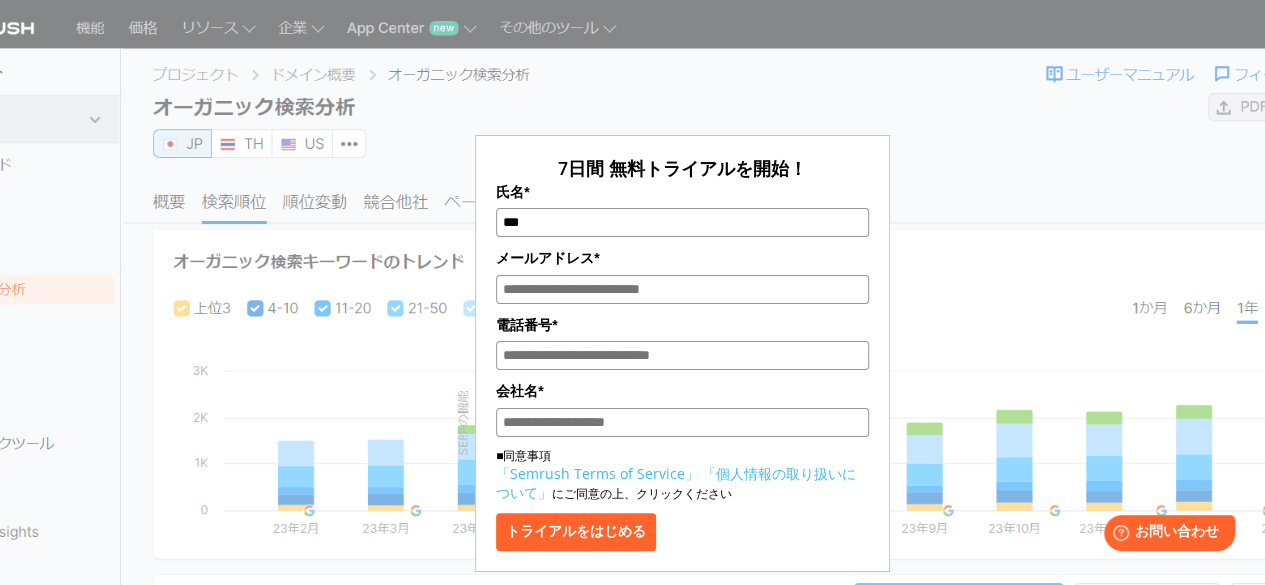 type on "***" 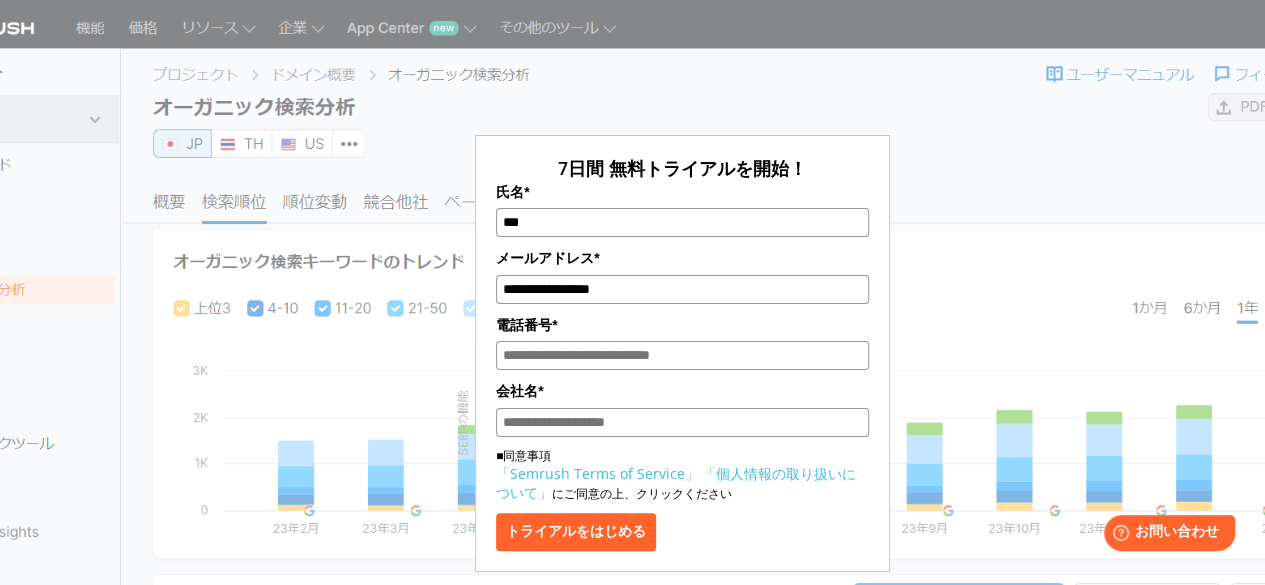 click on "電話番号*" at bounding box center (682, 355) 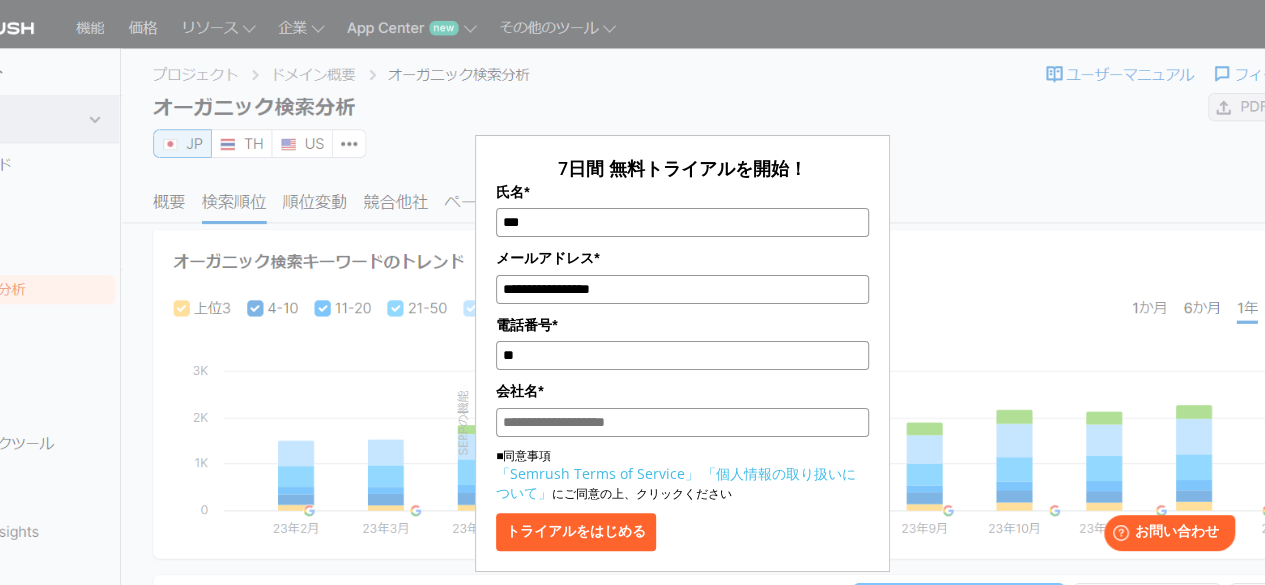 type on "*" 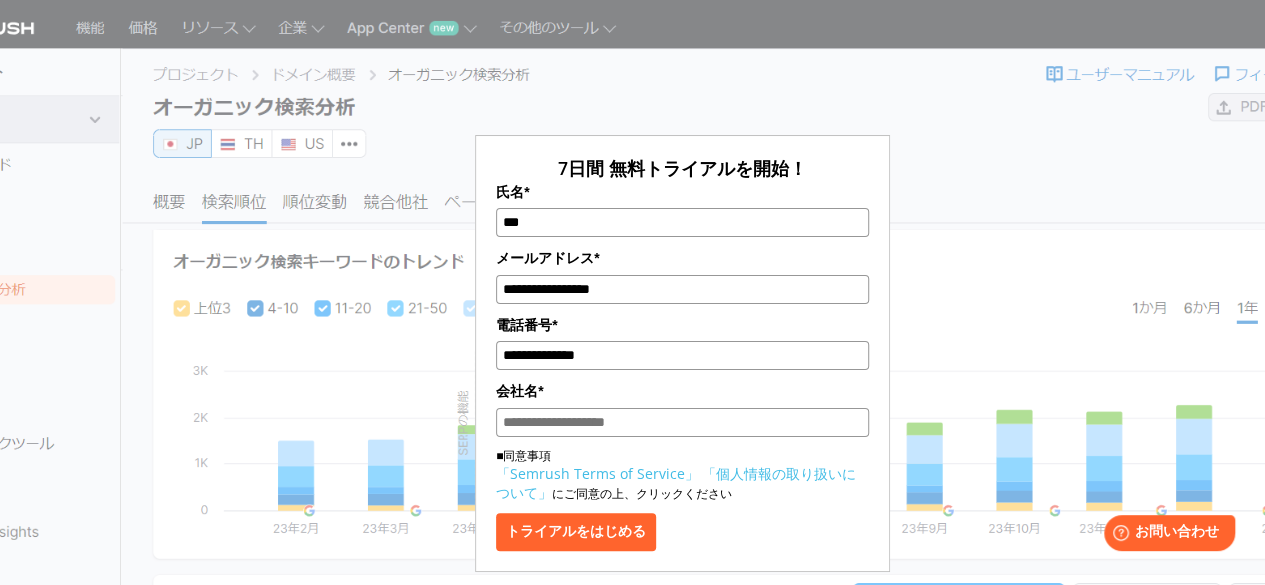 type on "**********" 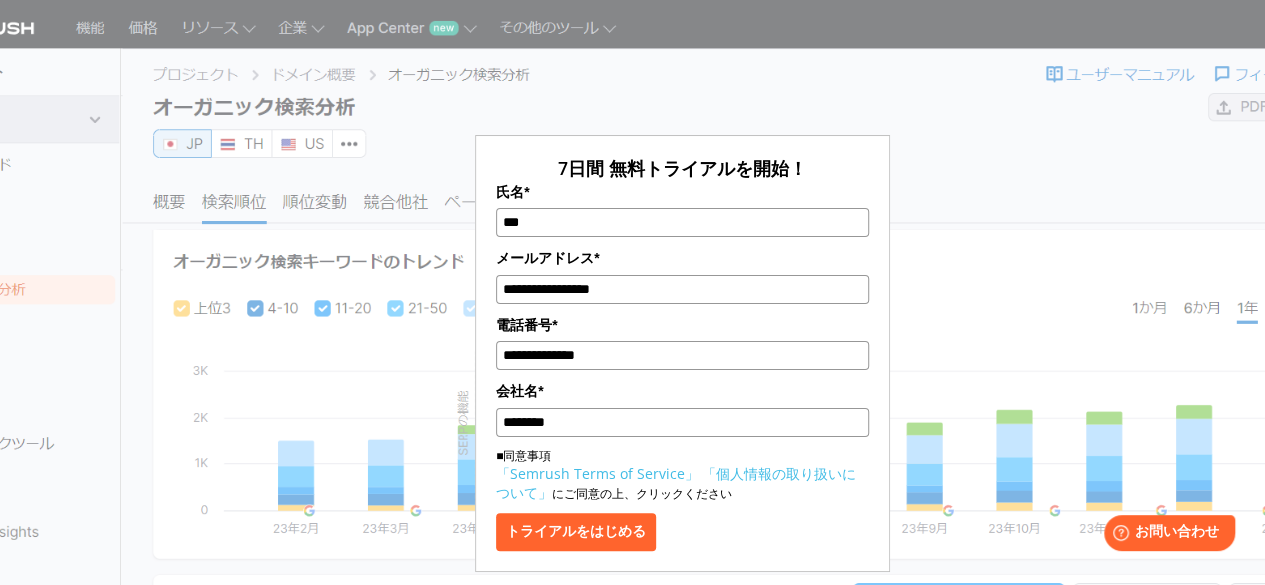 type on "********" 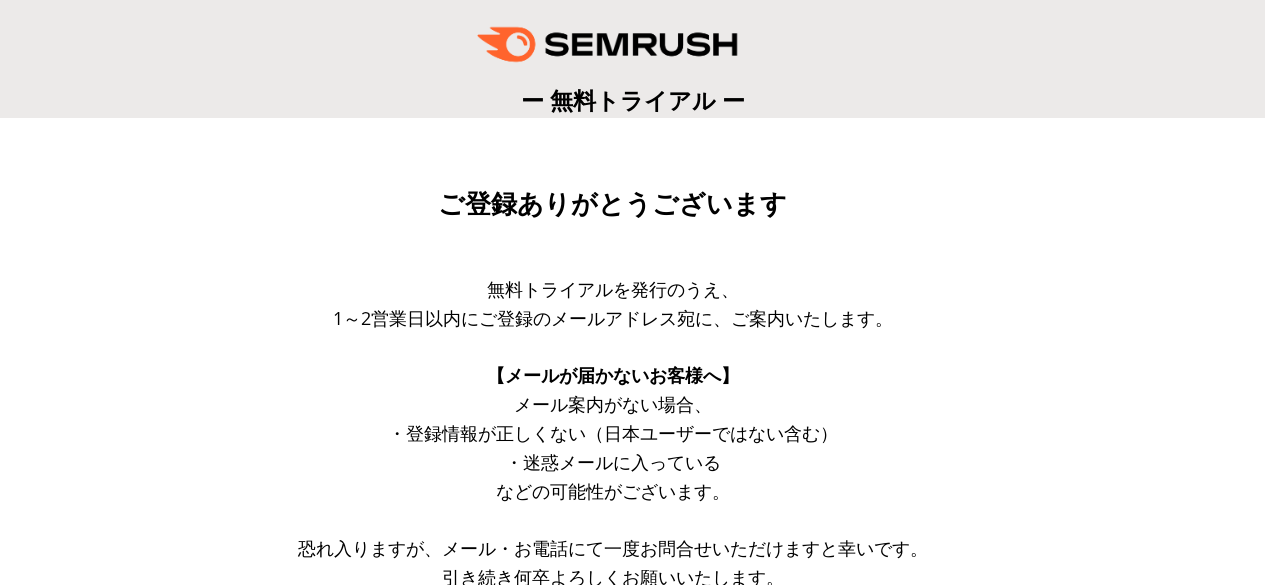 scroll, scrollTop: 0, scrollLeft: 0, axis: both 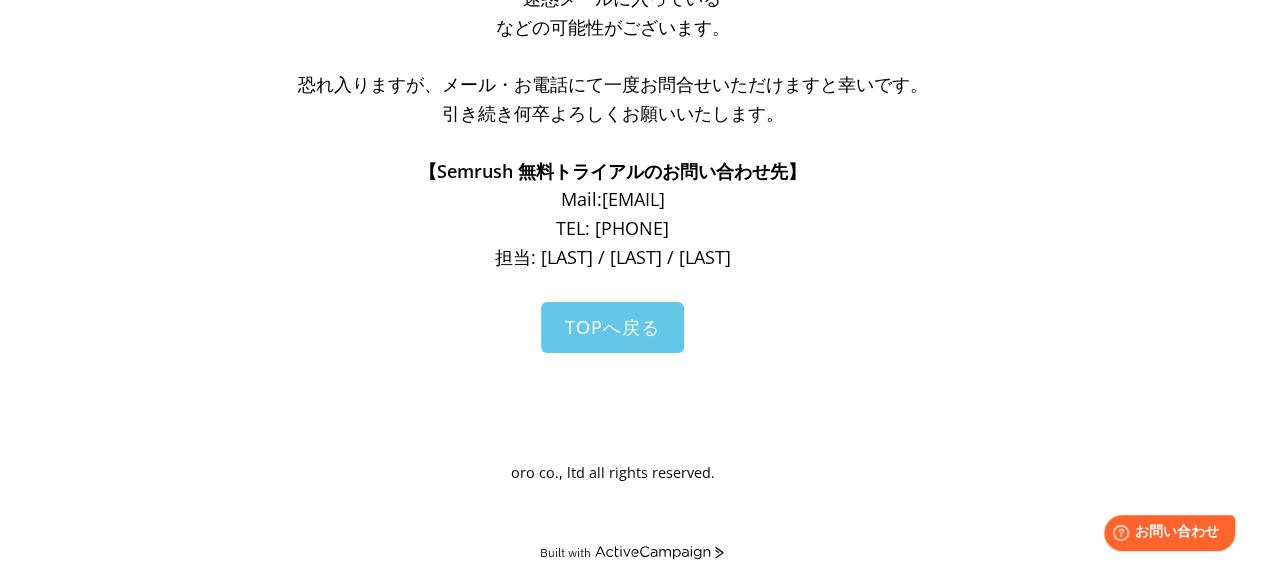 click on "TOPへ戻る" at bounding box center (612, 327) 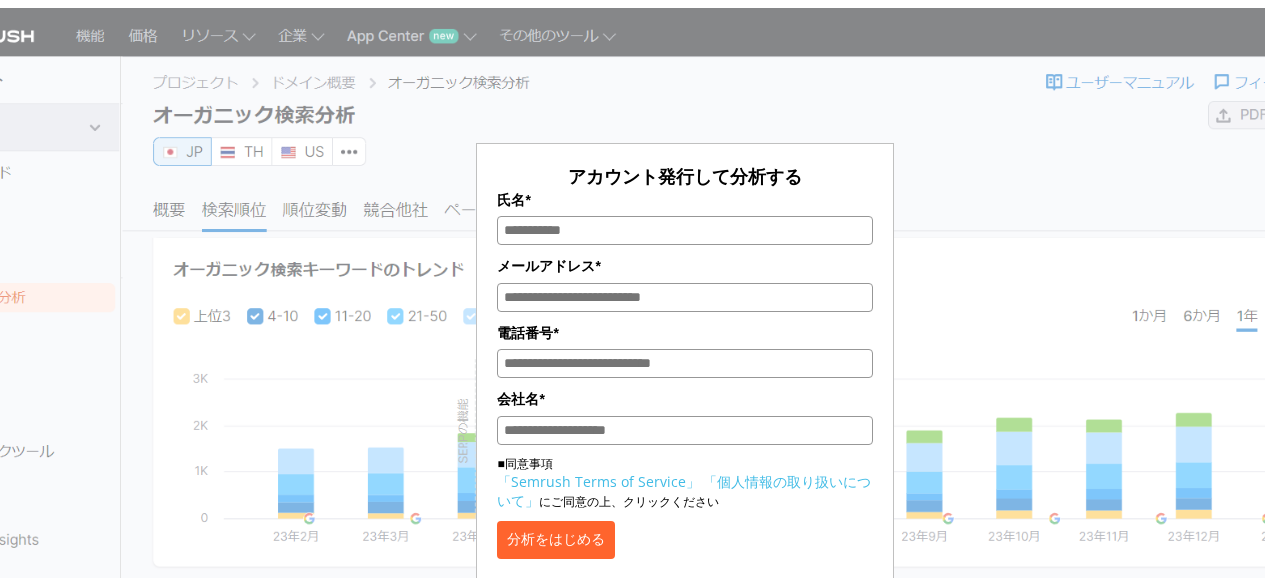 scroll, scrollTop: 0, scrollLeft: 0, axis: both 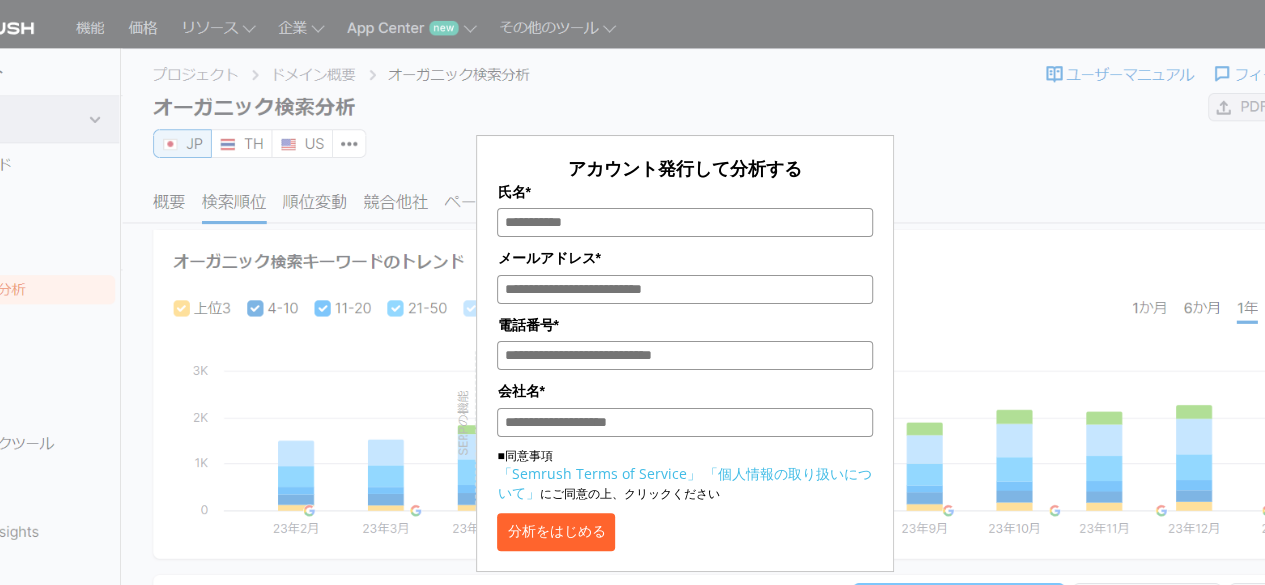 click on "アカウント発行して分析する
氏名*
メールアドレス*
電話番号*
会社名*
■同意事項
「Semrush Terms of Service」
「個人情報の取り扱いについて」
にご同意の上、クリックください
分析をはじめる" at bounding box center [685, 298] 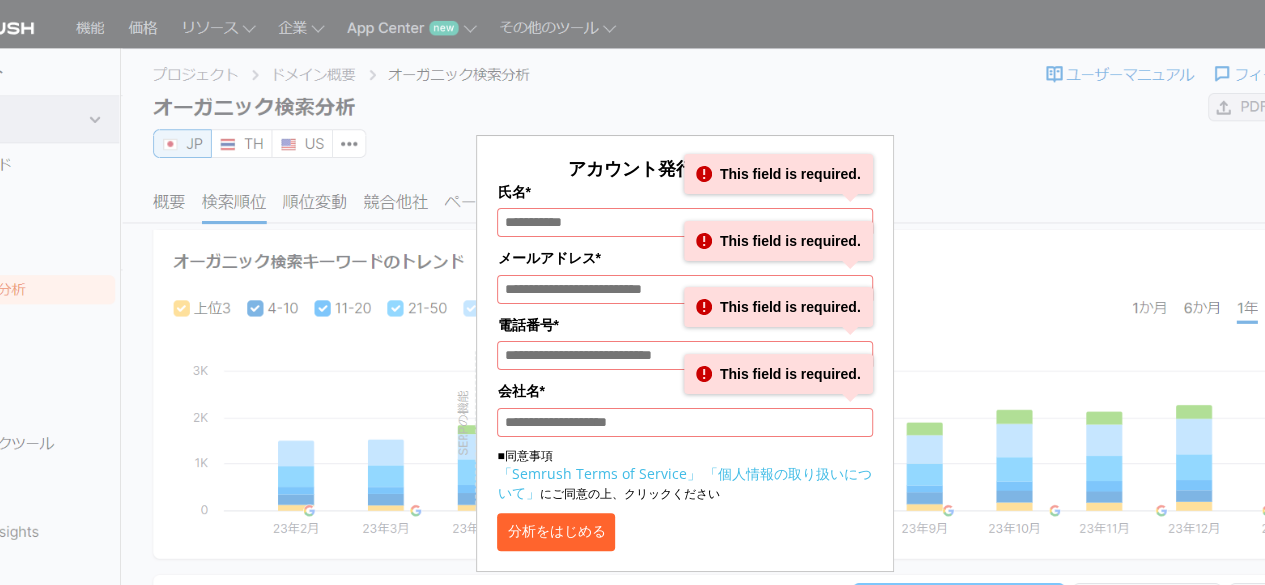 click on "氏名*" at bounding box center [684, 222] 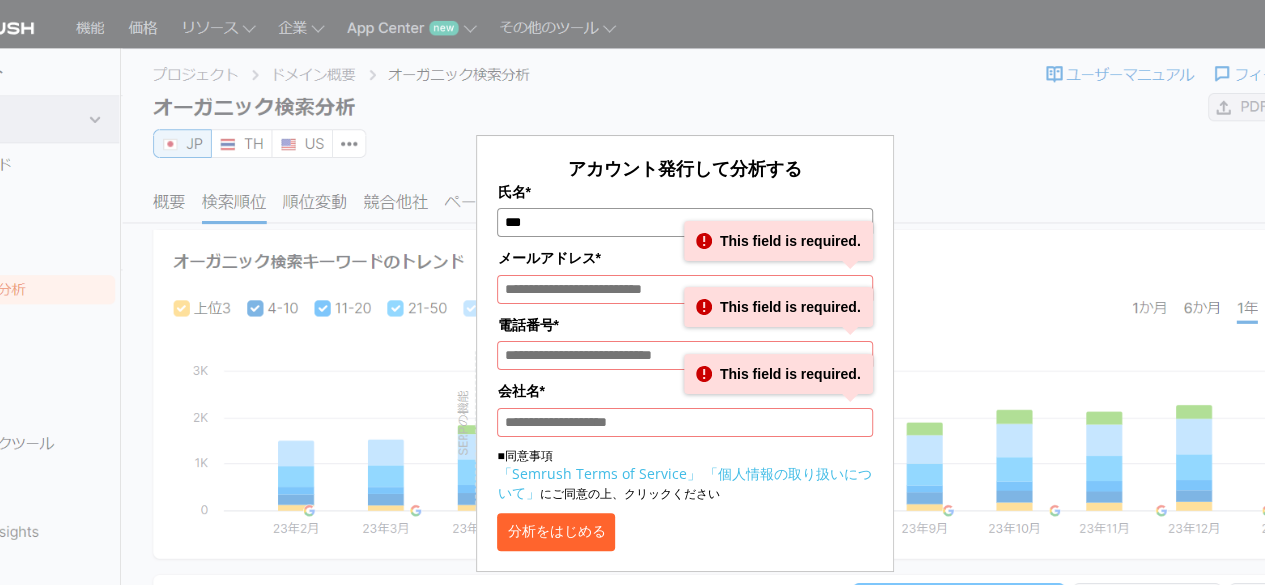 click on "メールアドレス*" at bounding box center (684, 289) 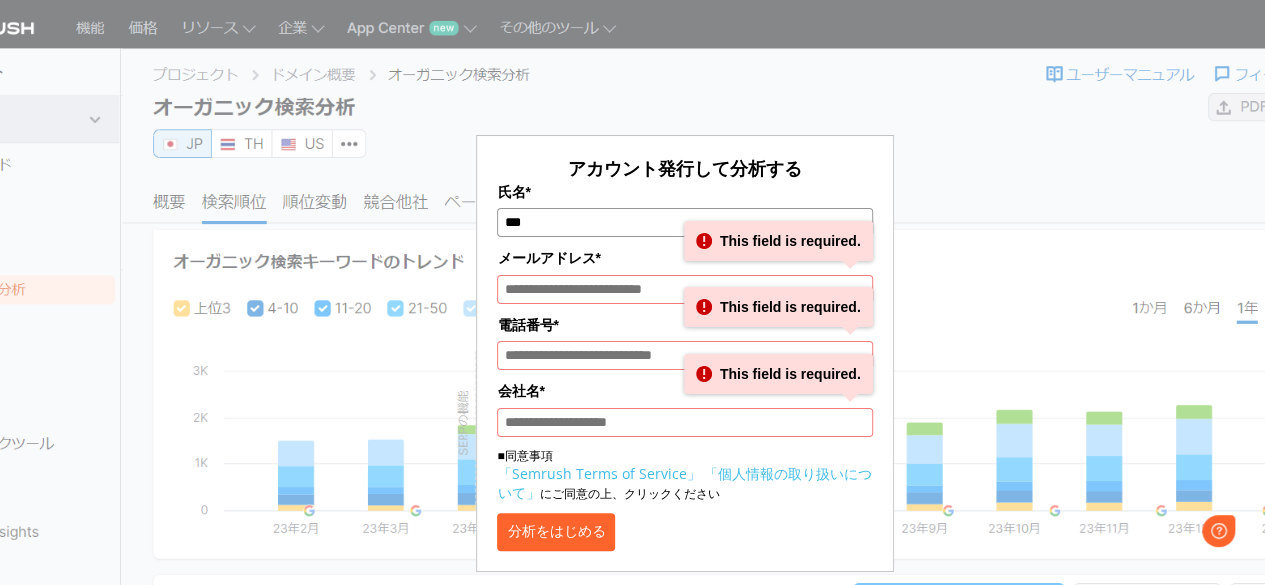 scroll, scrollTop: 0, scrollLeft: 0, axis: both 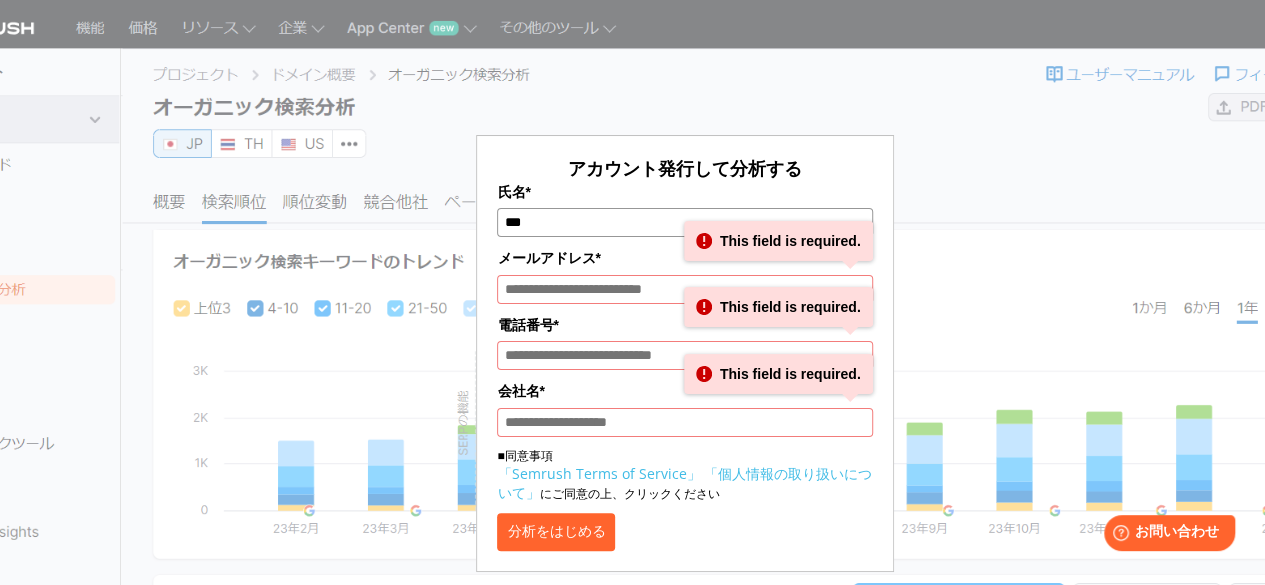 type on "**********" 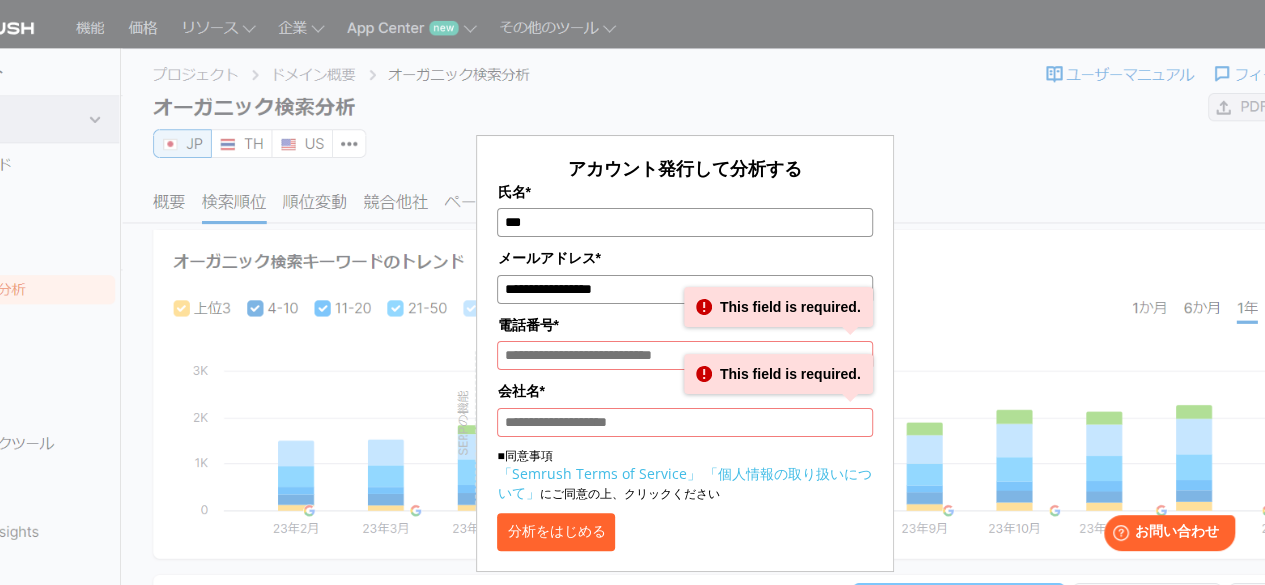 click on "電話番号*" at bounding box center (684, 355) 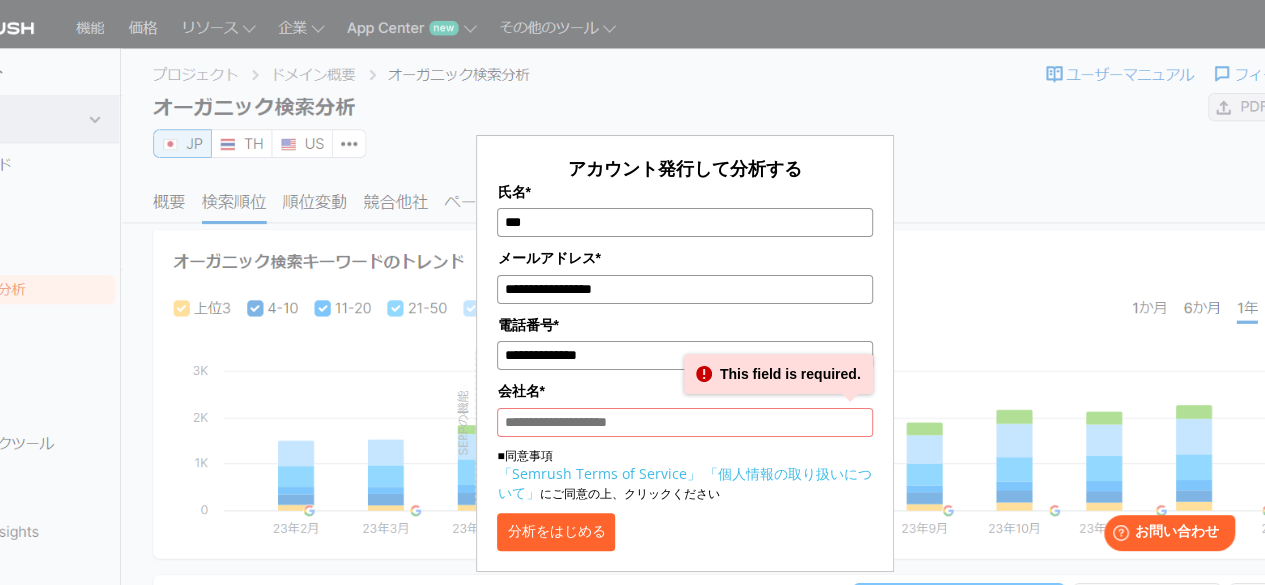 click on "会社名*" at bounding box center [684, 422] 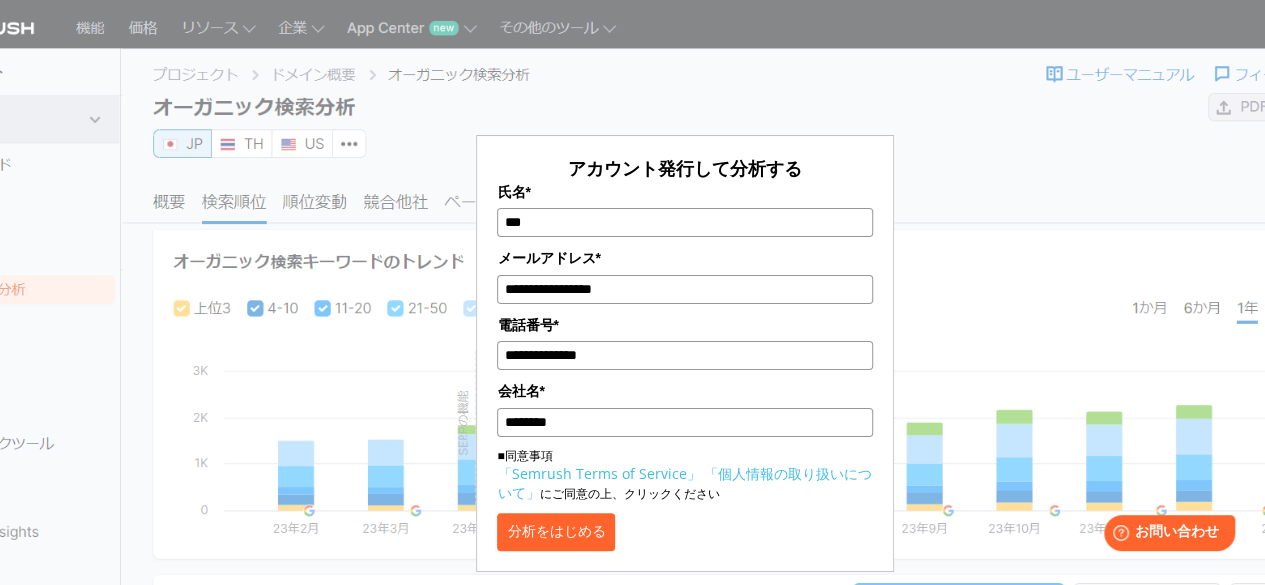 click on "分析をはじめる" at bounding box center (556, 532) 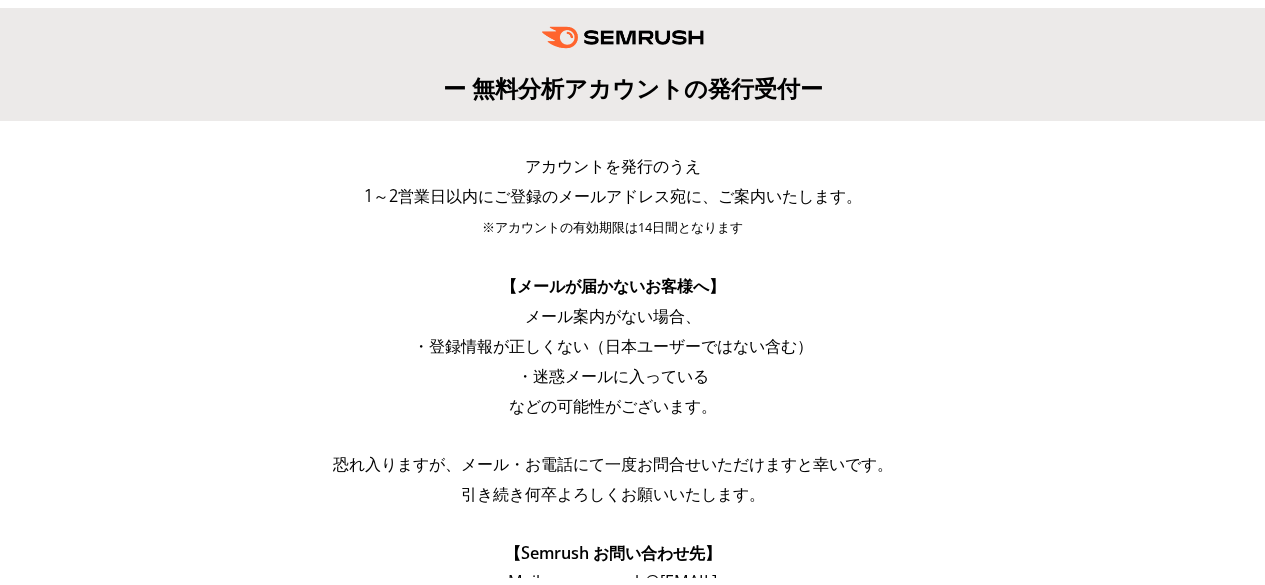 scroll, scrollTop: 0, scrollLeft: 0, axis: both 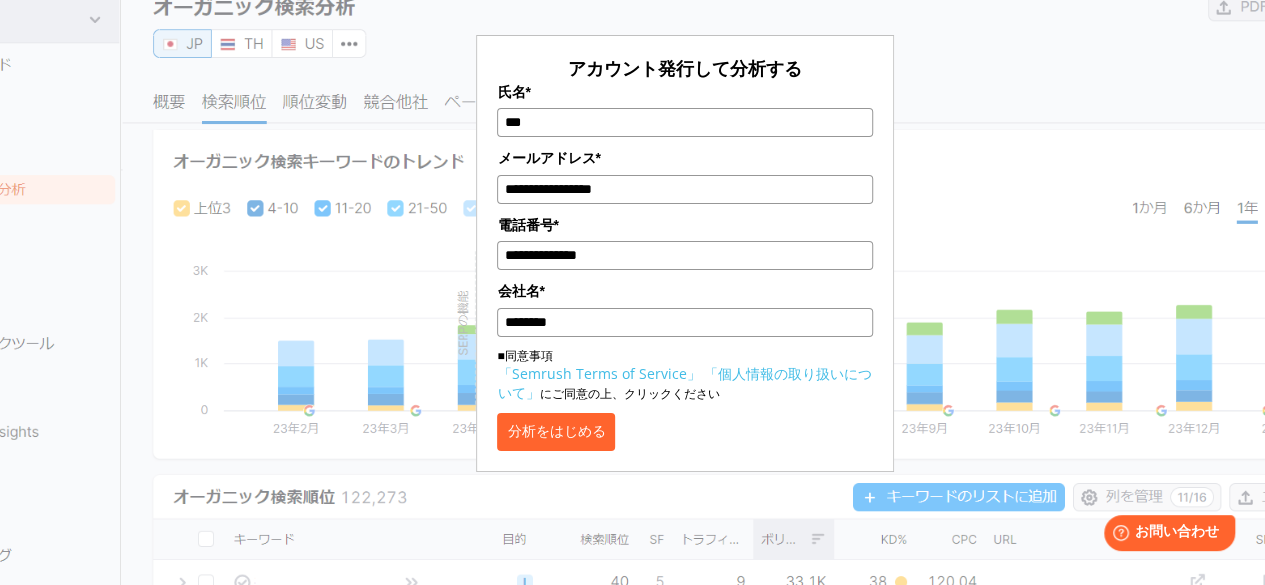click on "**********" at bounding box center (632, 403) 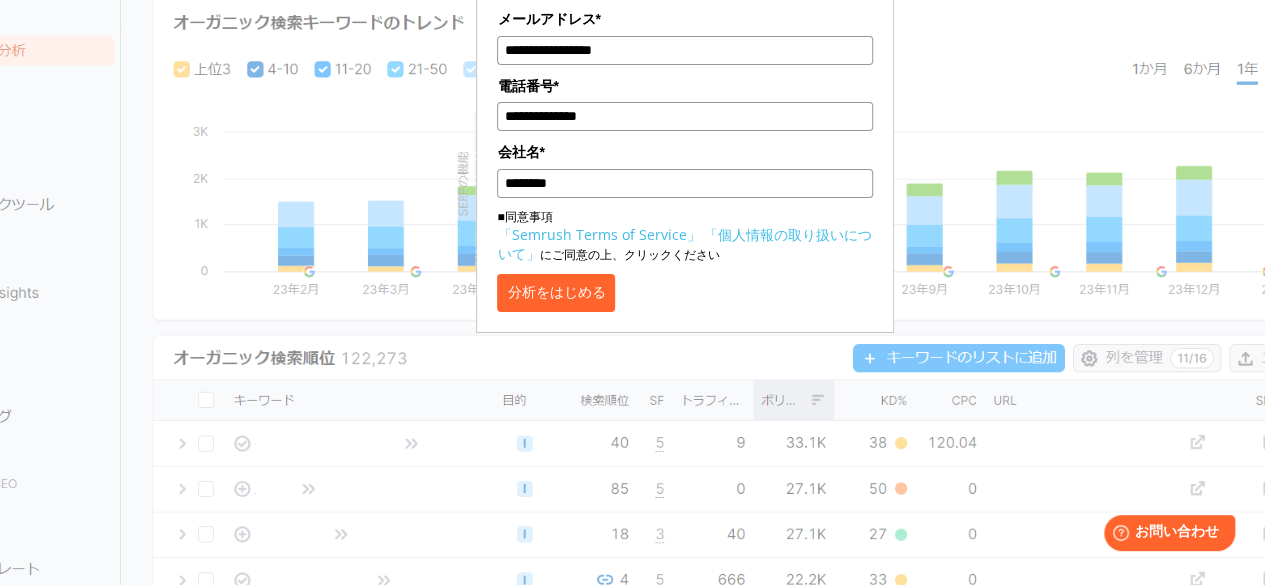 scroll, scrollTop: 0, scrollLeft: 0, axis: both 